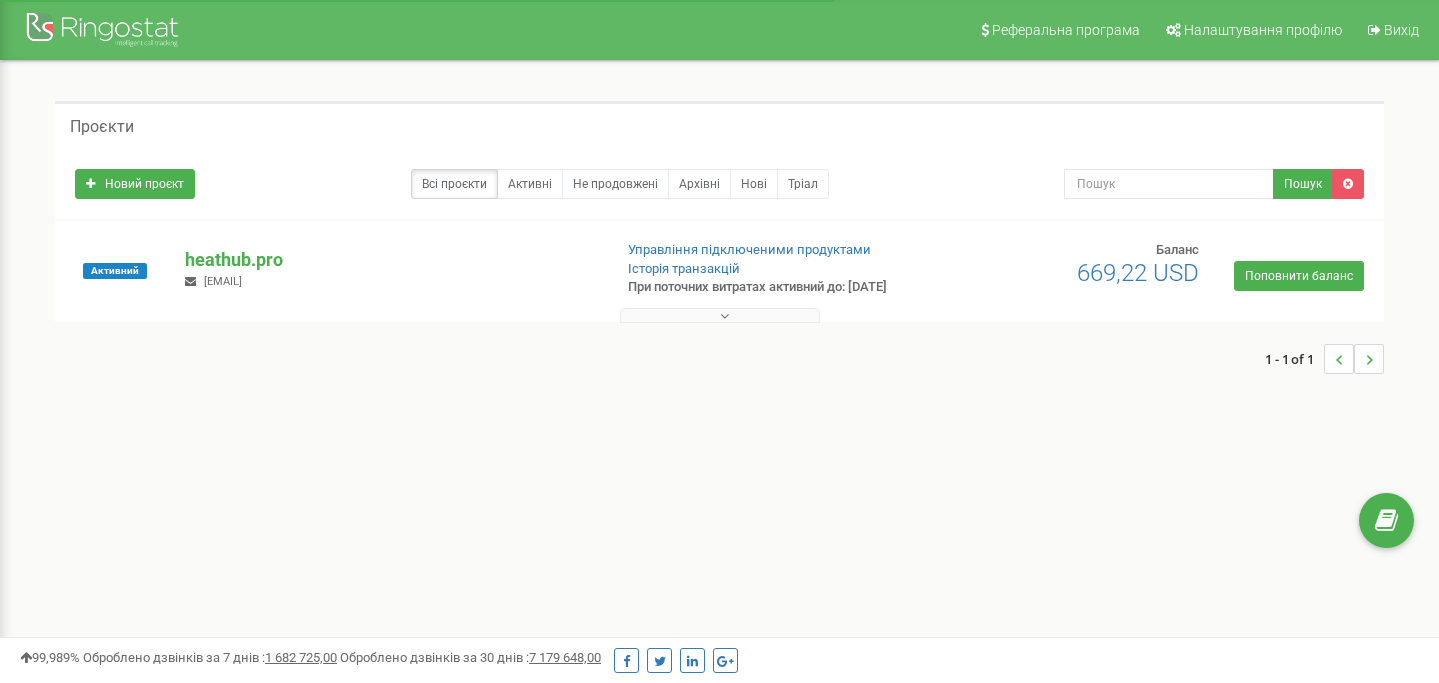 click on "heathub.pro" at bounding box center [390, 260] 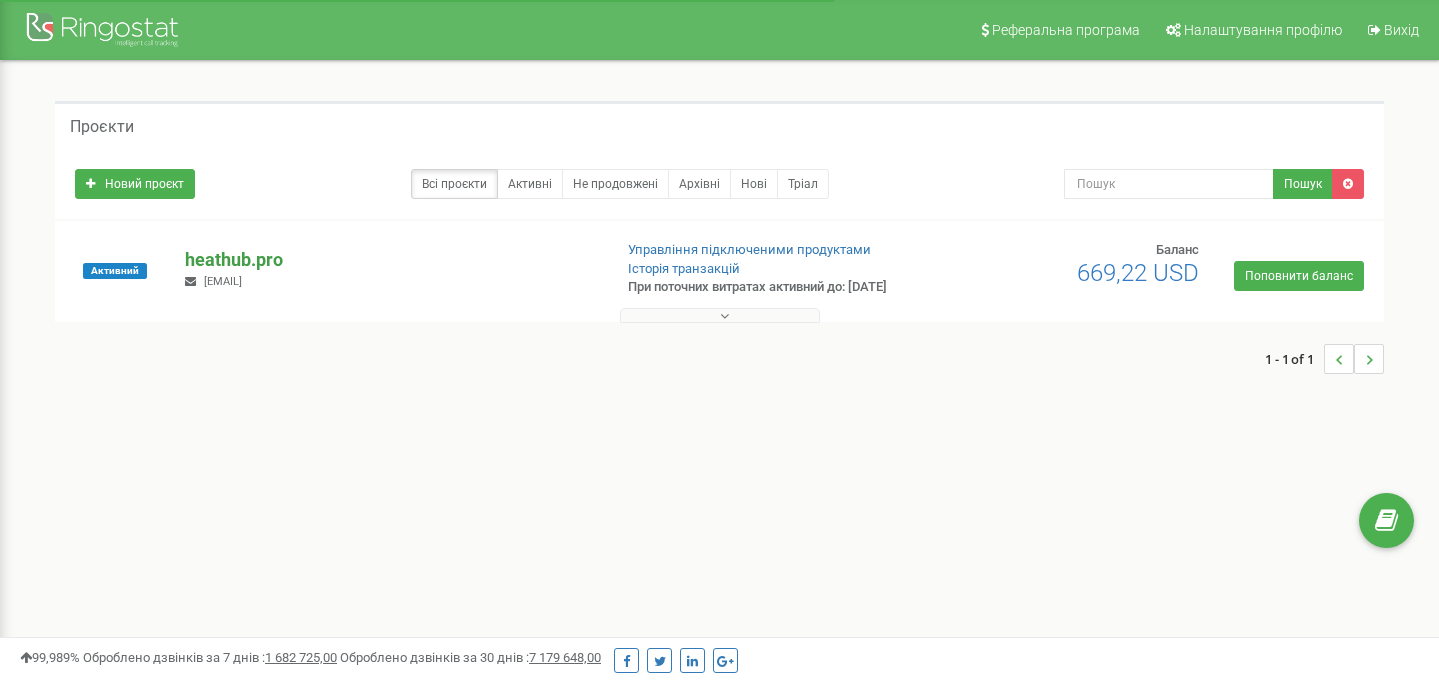 scroll, scrollTop: 0, scrollLeft: 0, axis: both 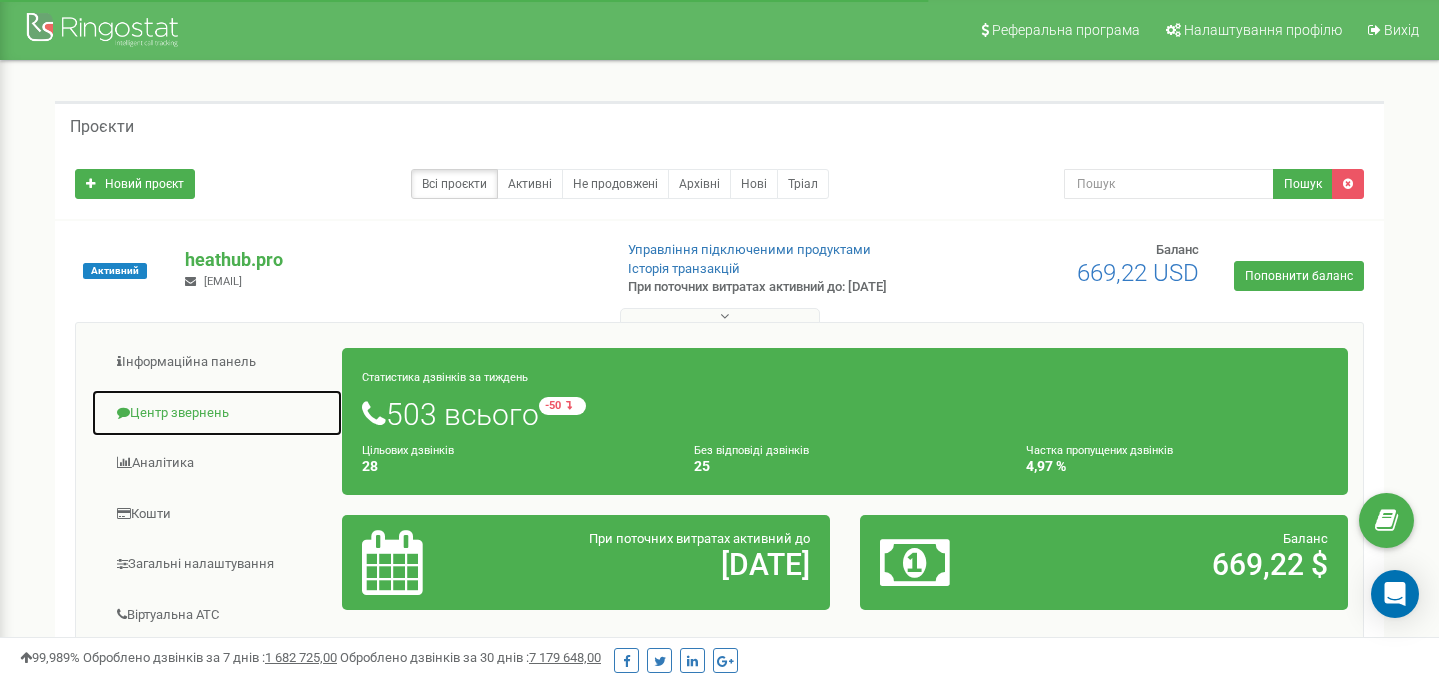 click on "Центр звернень" at bounding box center (217, 413) 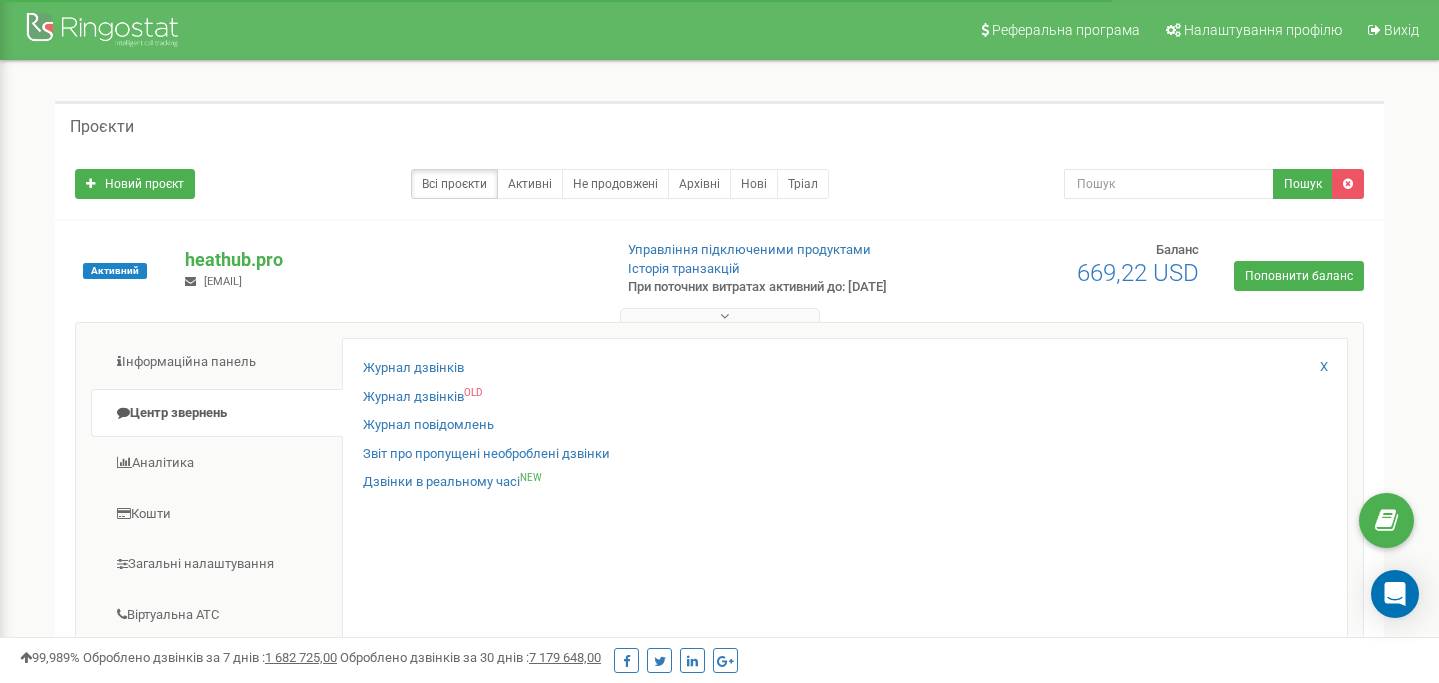 click on "Журнал дзвінків
Журнал дзвінків  OLD
Журнал повідомлень
Звіт про пропущені необроблені дзвінки
NEW X" at bounding box center [845, 661] 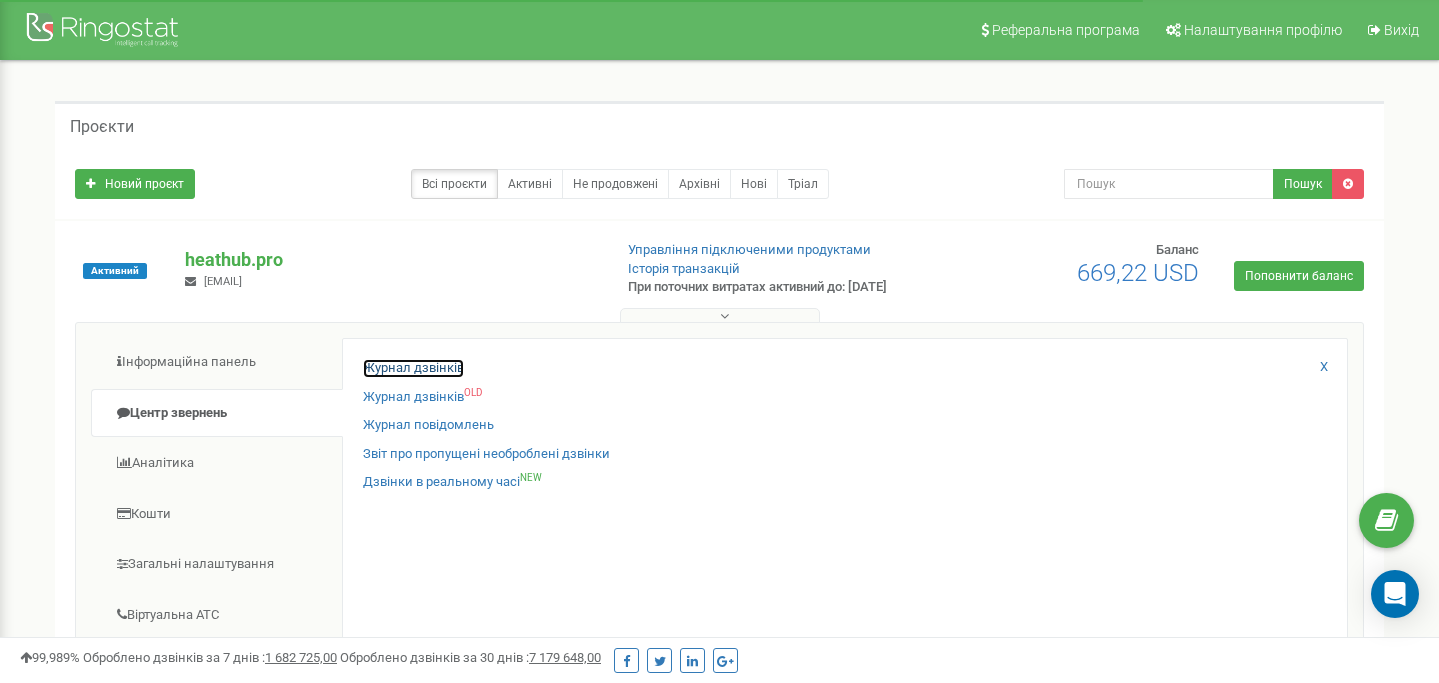 click on "Журнал дзвінків" at bounding box center [413, 368] 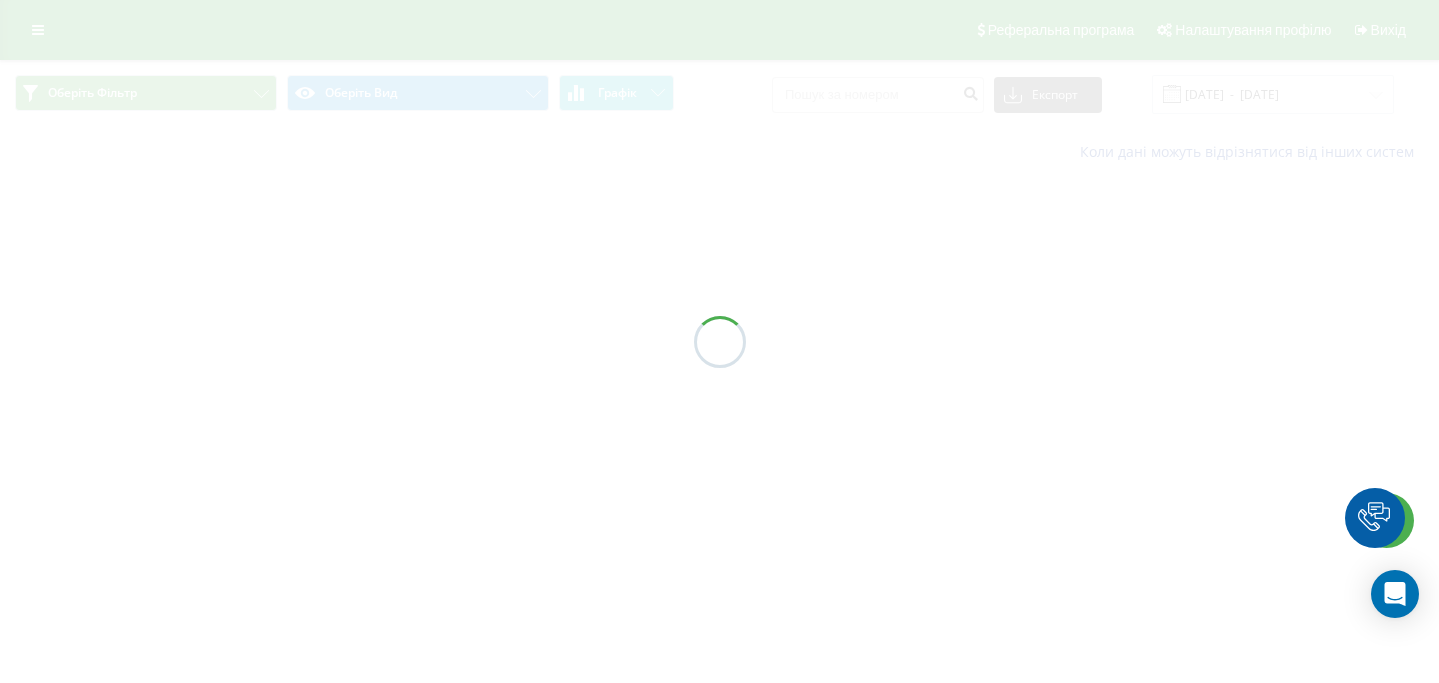 scroll, scrollTop: 0, scrollLeft: 0, axis: both 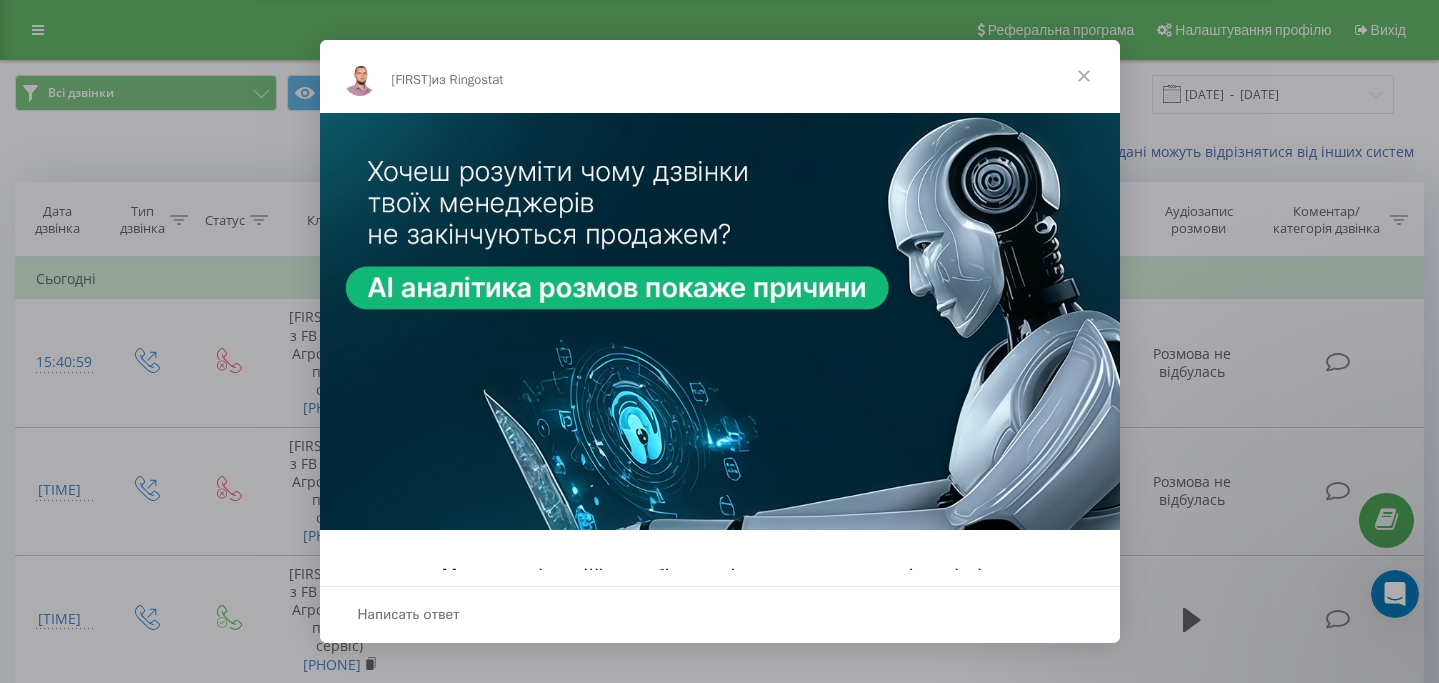 click at bounding box center [1084, 76] 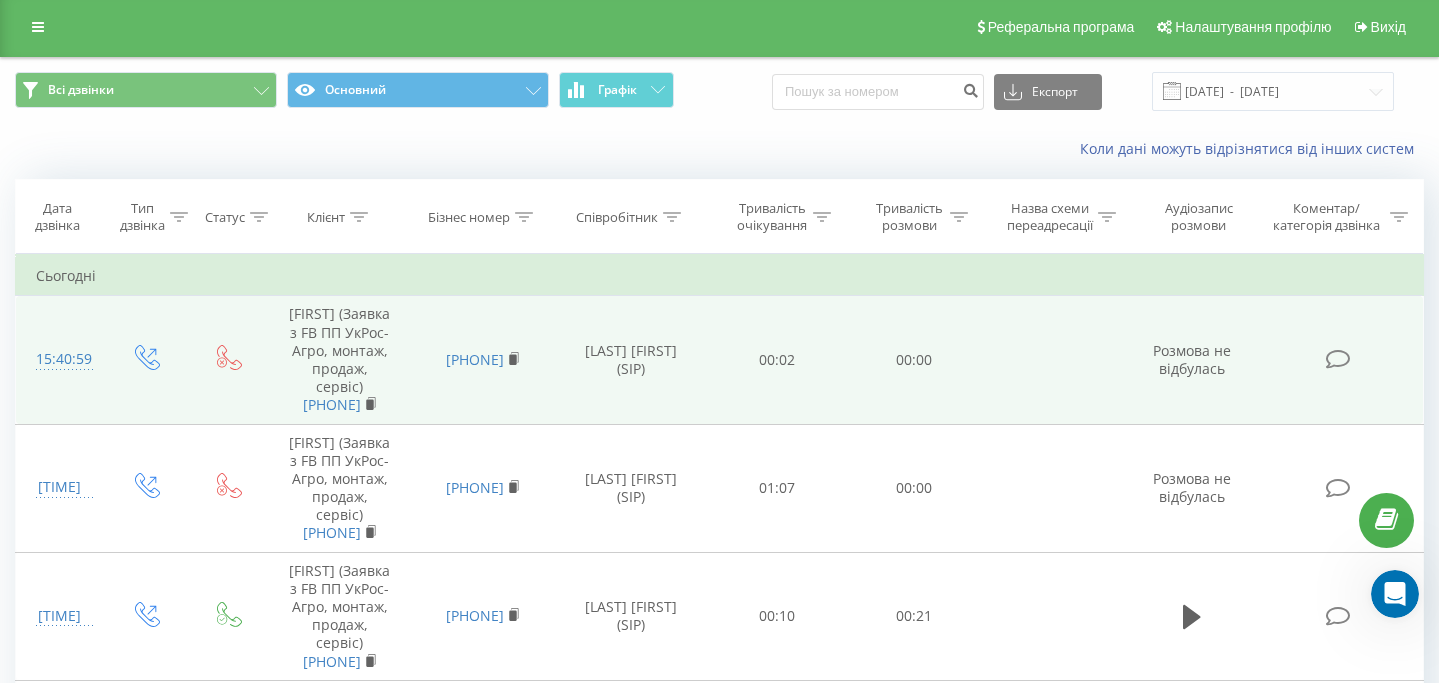 scroll, scrollTop: 0, scrollLeft: 0, axis: both 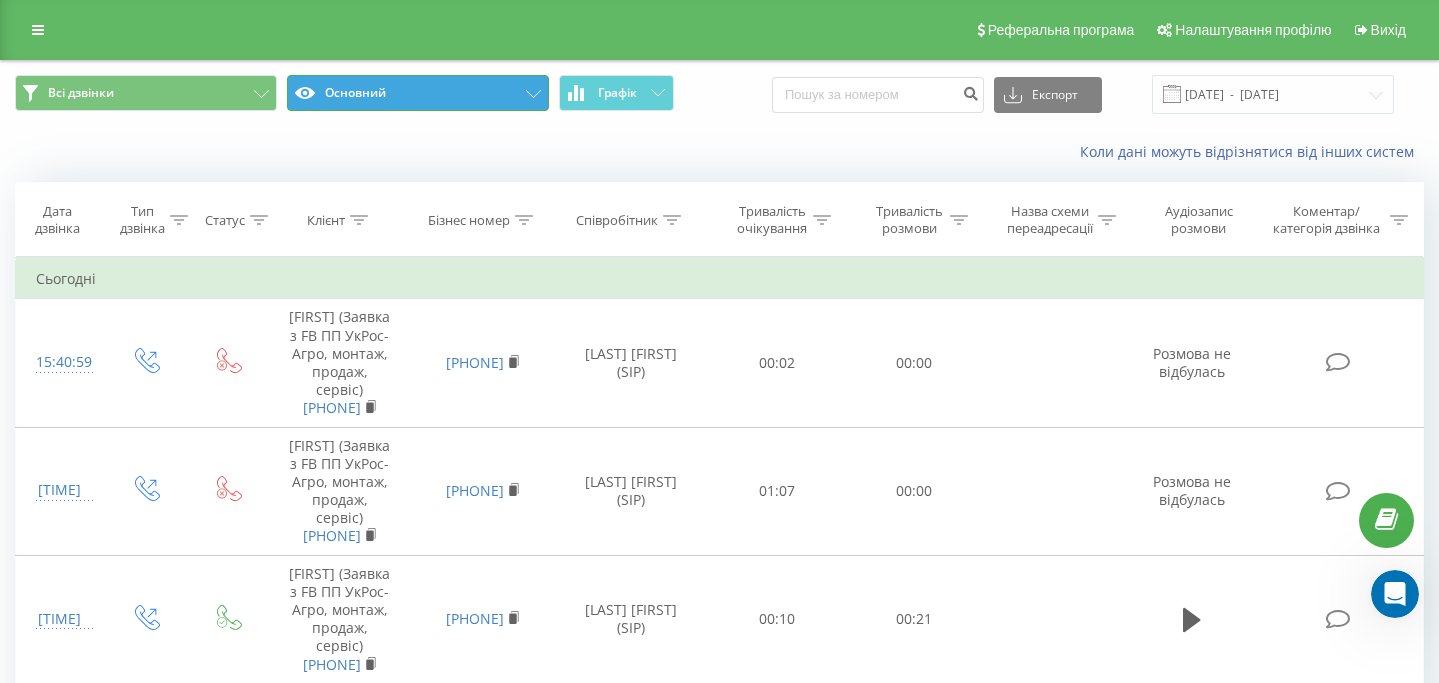 click on "Основний" at bounding box center (418, 93) 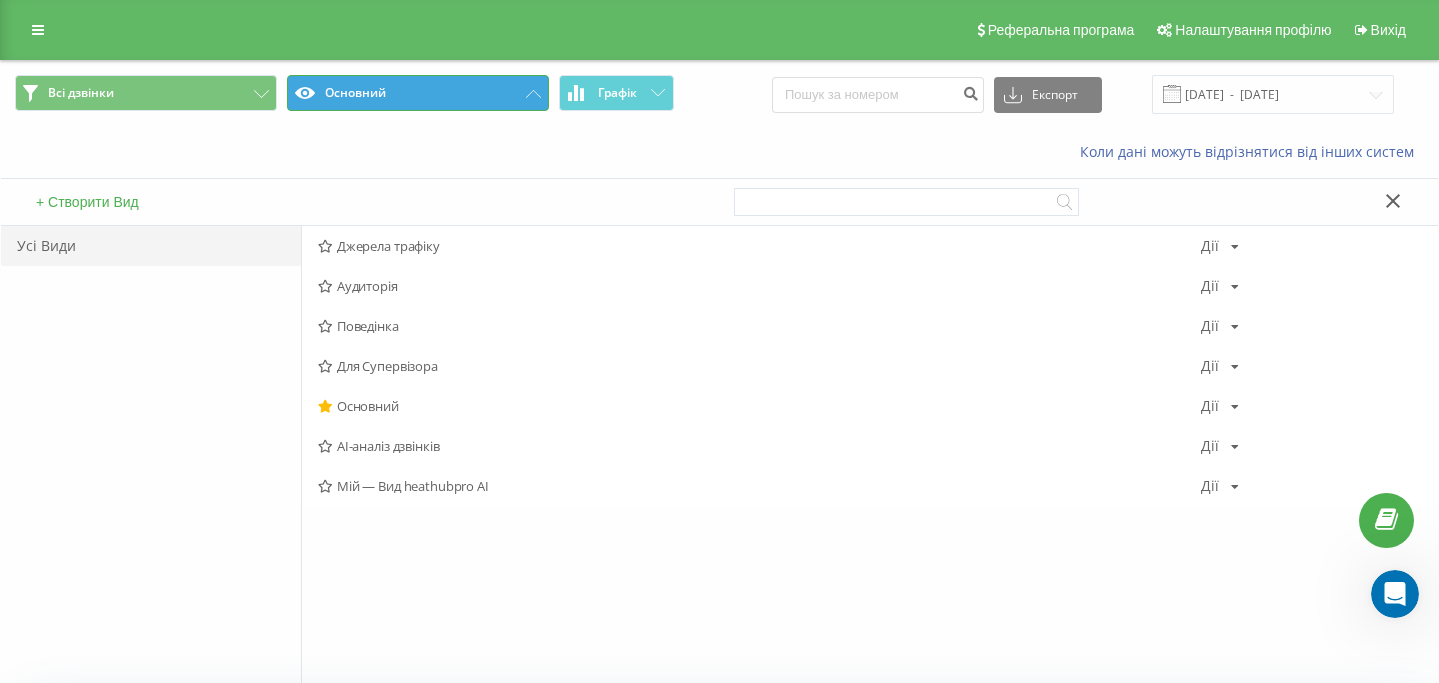 click on "Основний" at bounding box center [418, 93] 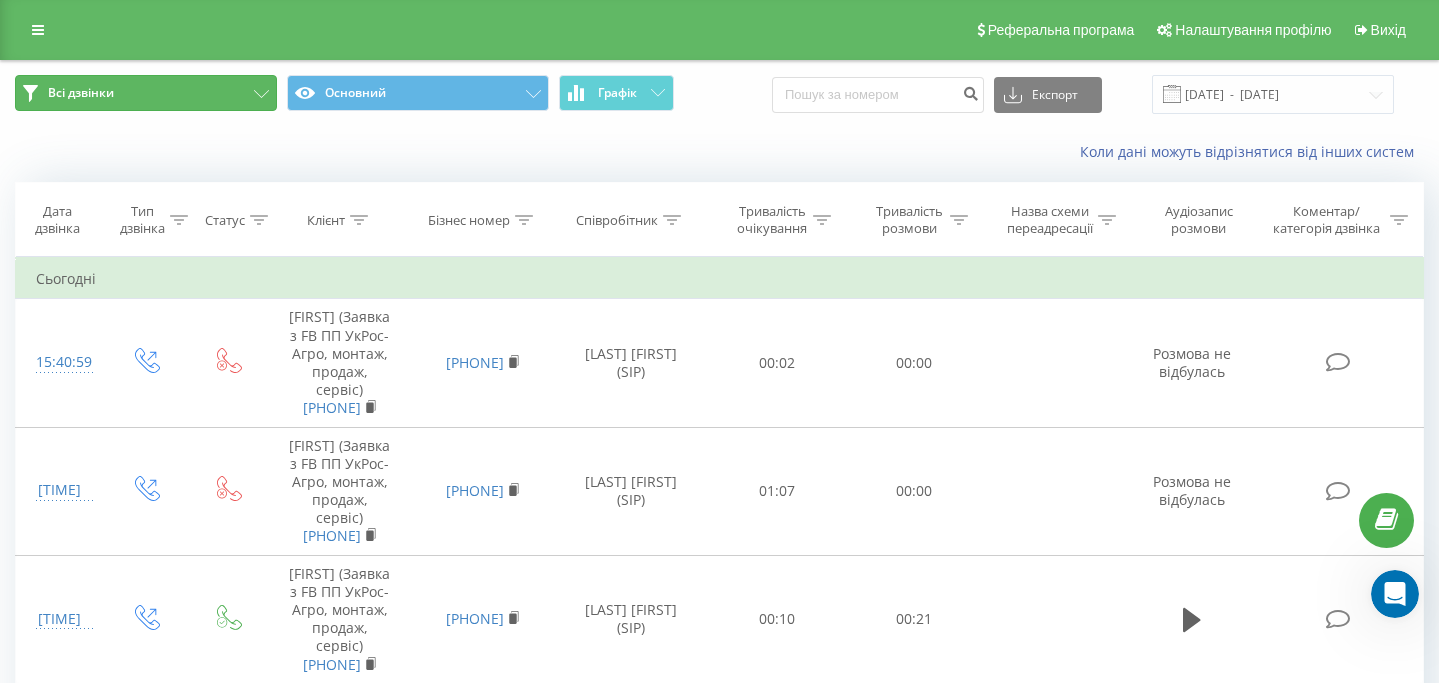 click on "Всі дзвінки" at bounding box center (146, 93) 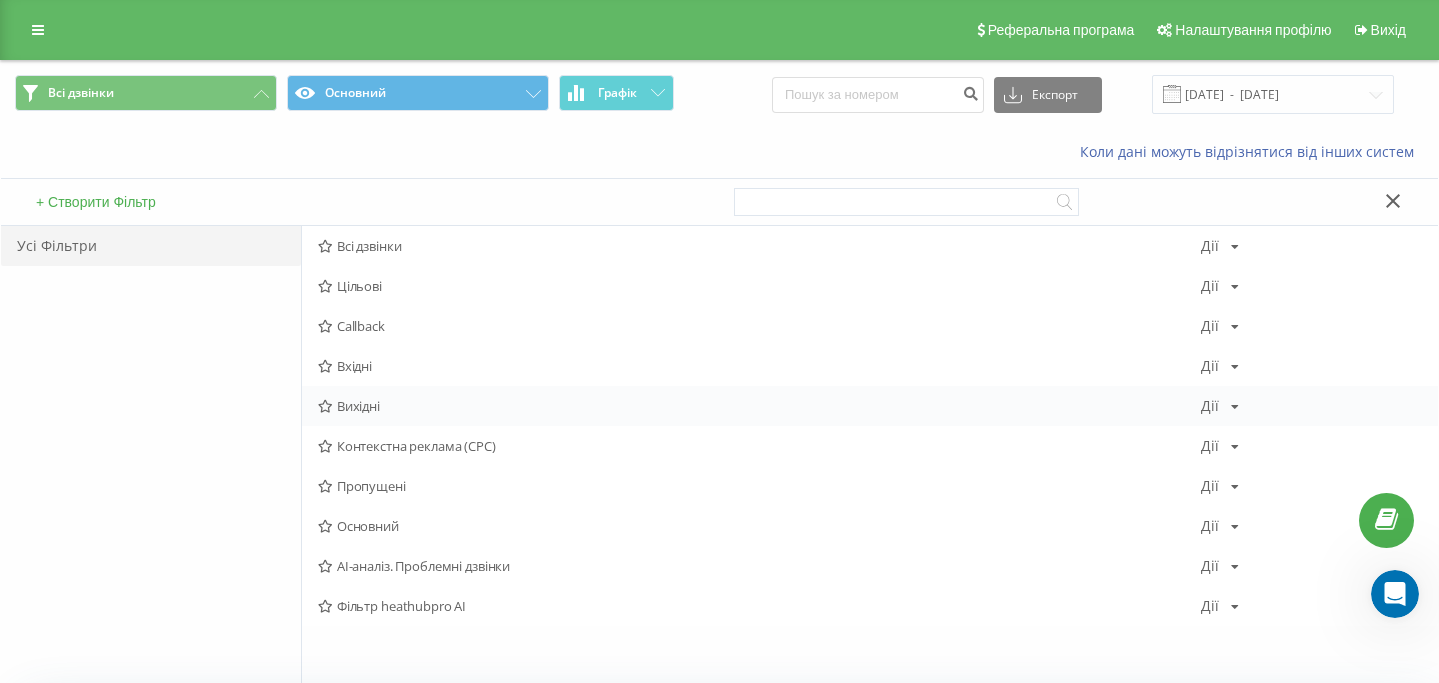 click on "Вихідні" at bounding box center [759, 406] 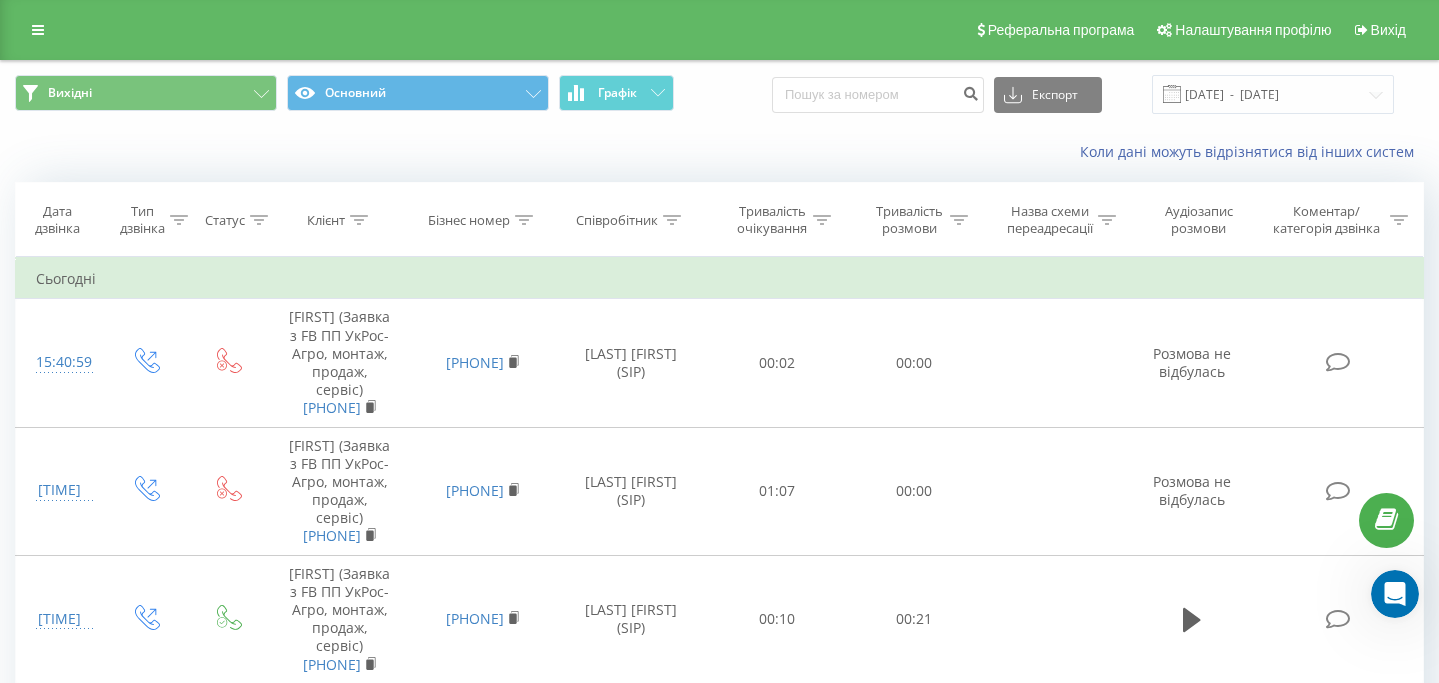 click 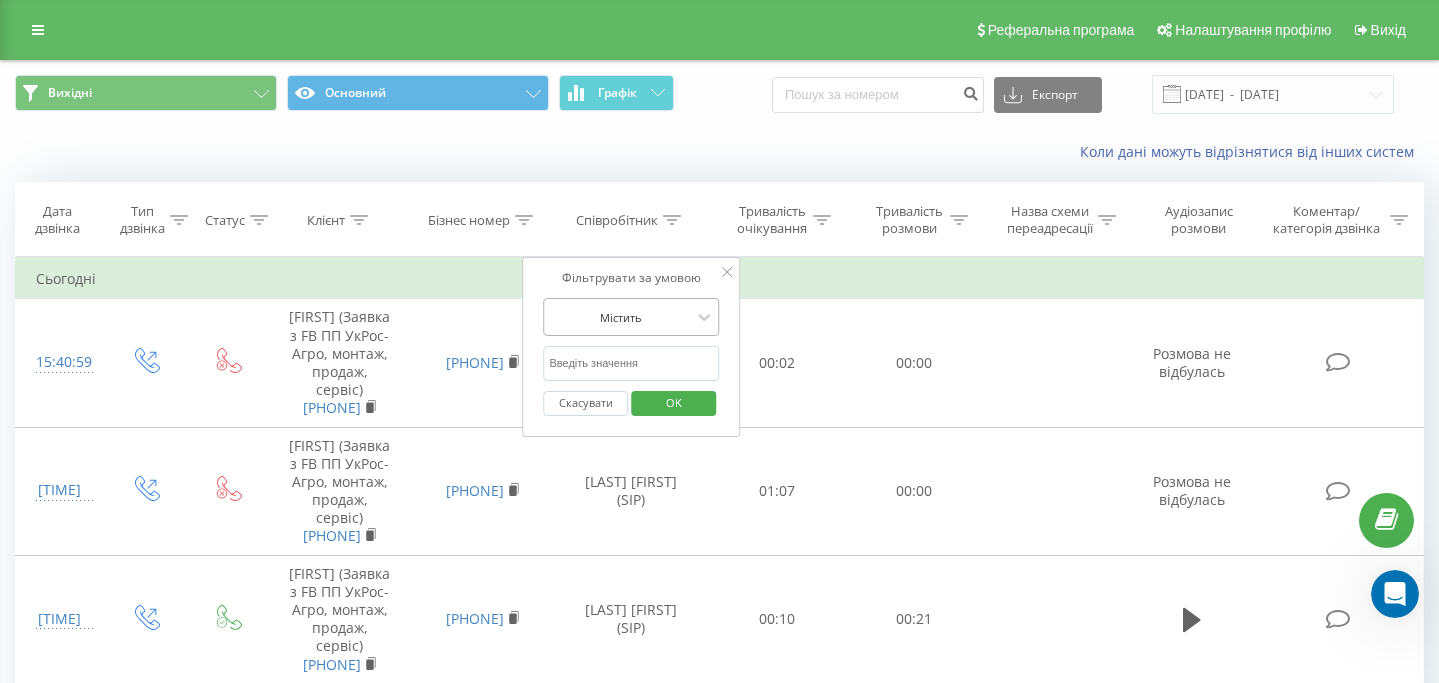 click on "Містить" at bounding box center (632, 317) 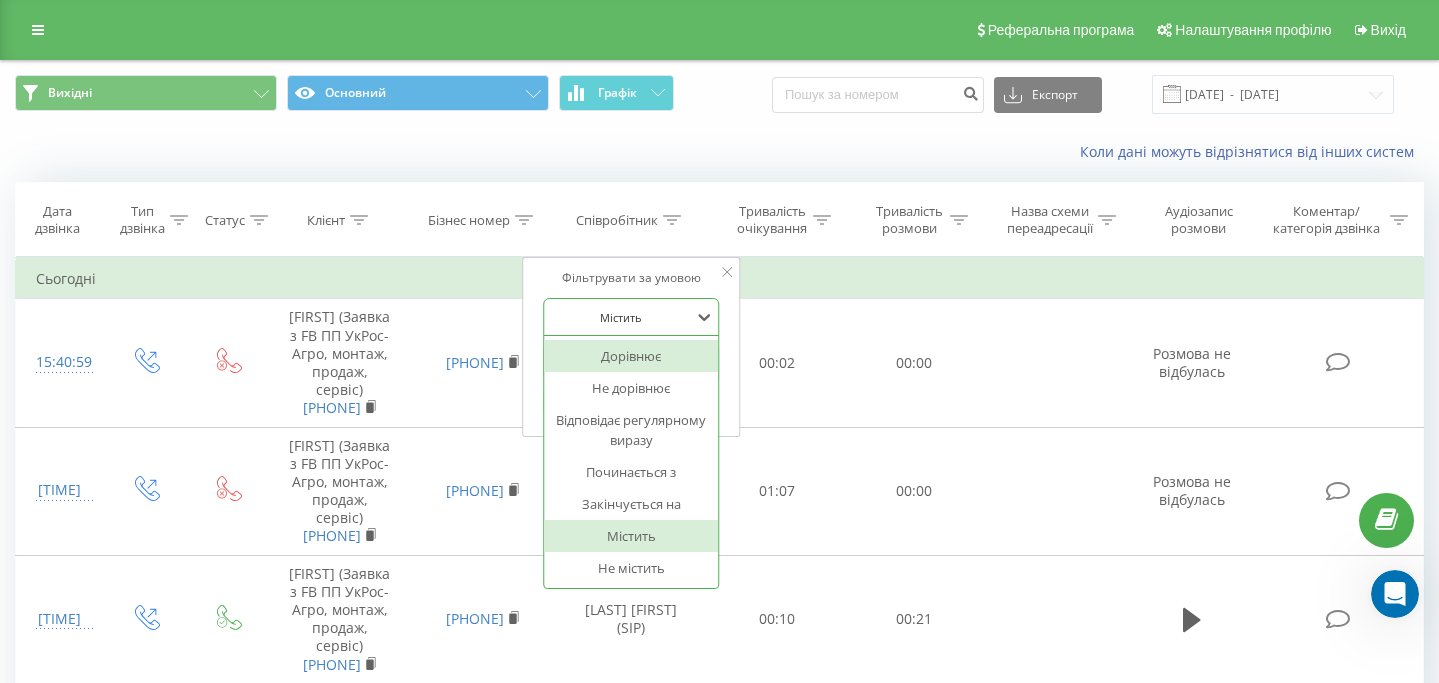 click on "Дорівнює" at bounding box center [632, 356] 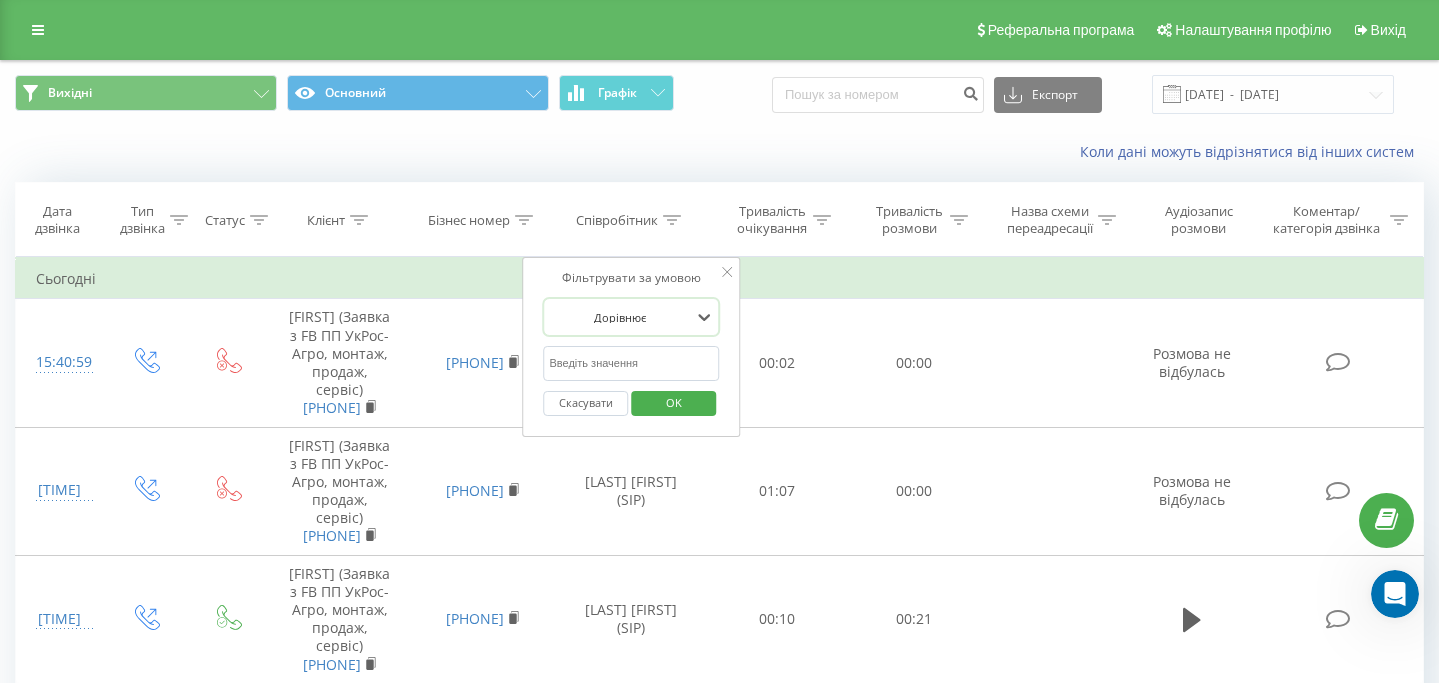 click at bounding box center (632, 363) 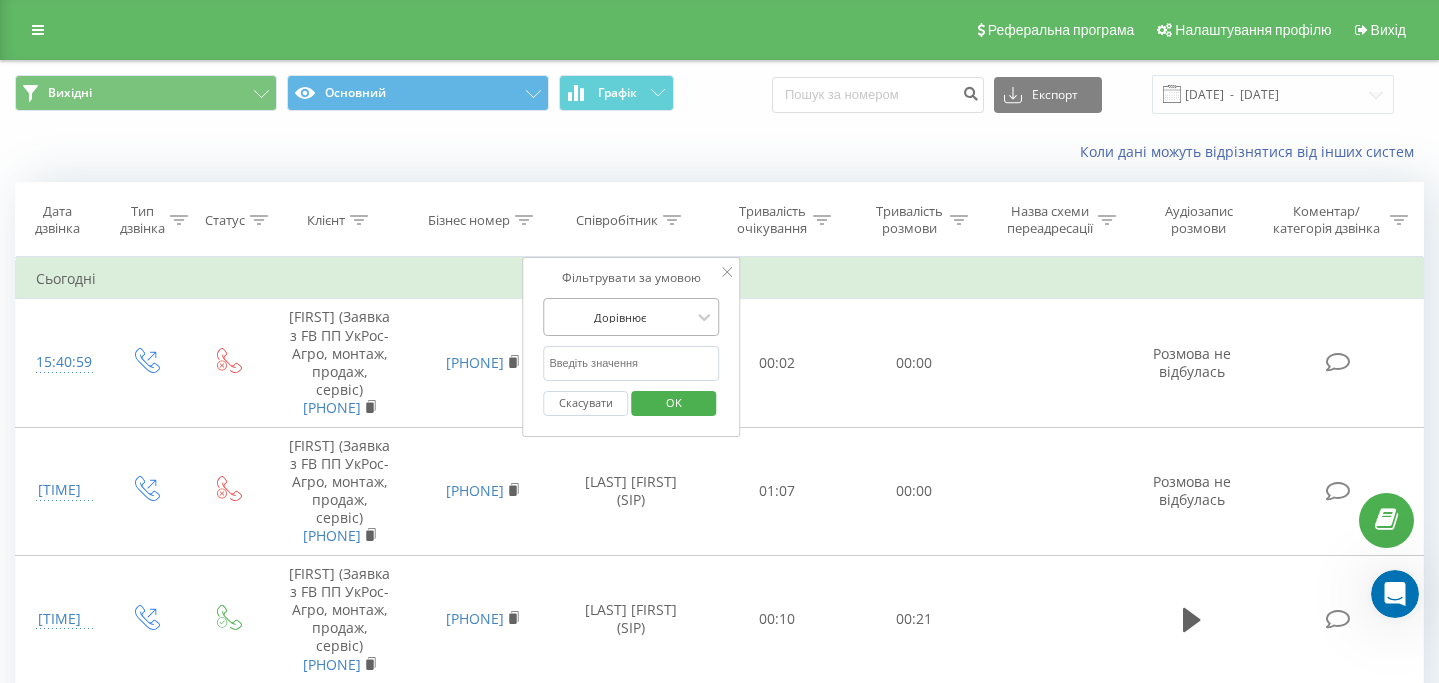 click at bounding box center [621, 317] 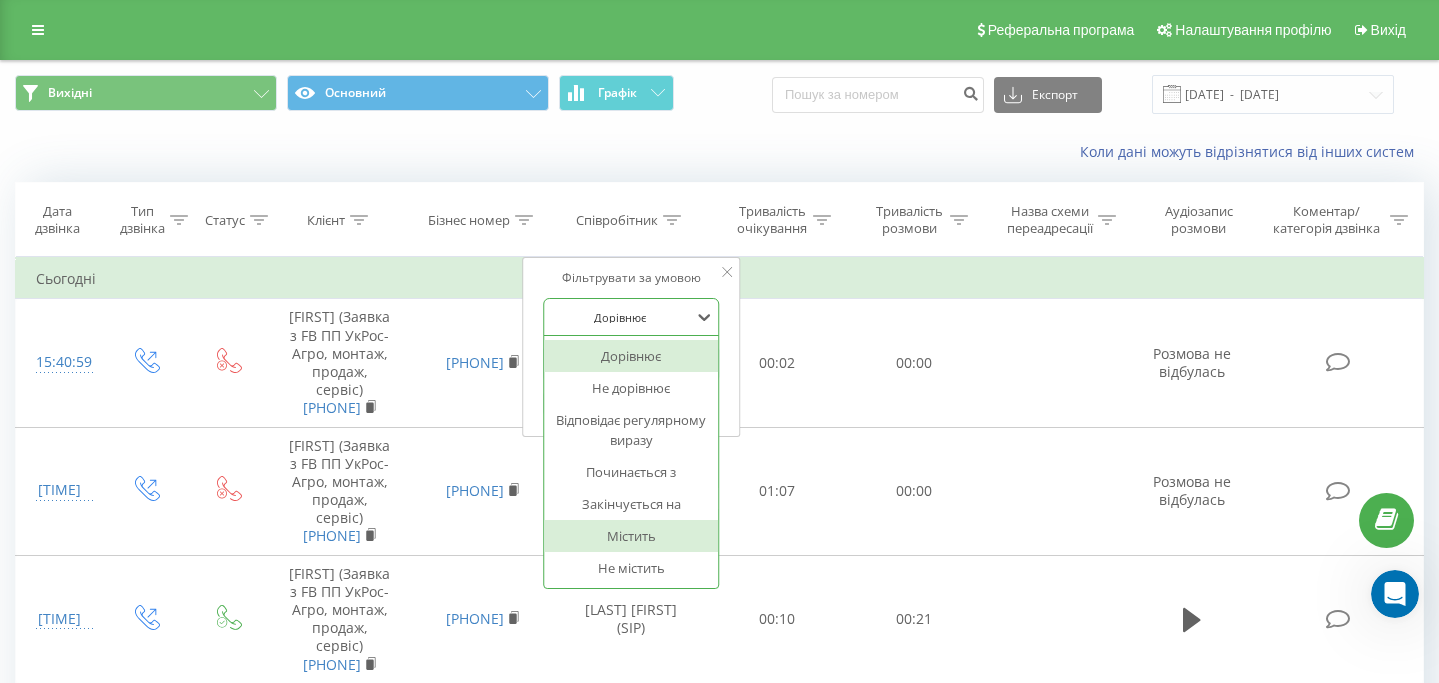 click on "Містить" at bounding box center (632, 536) 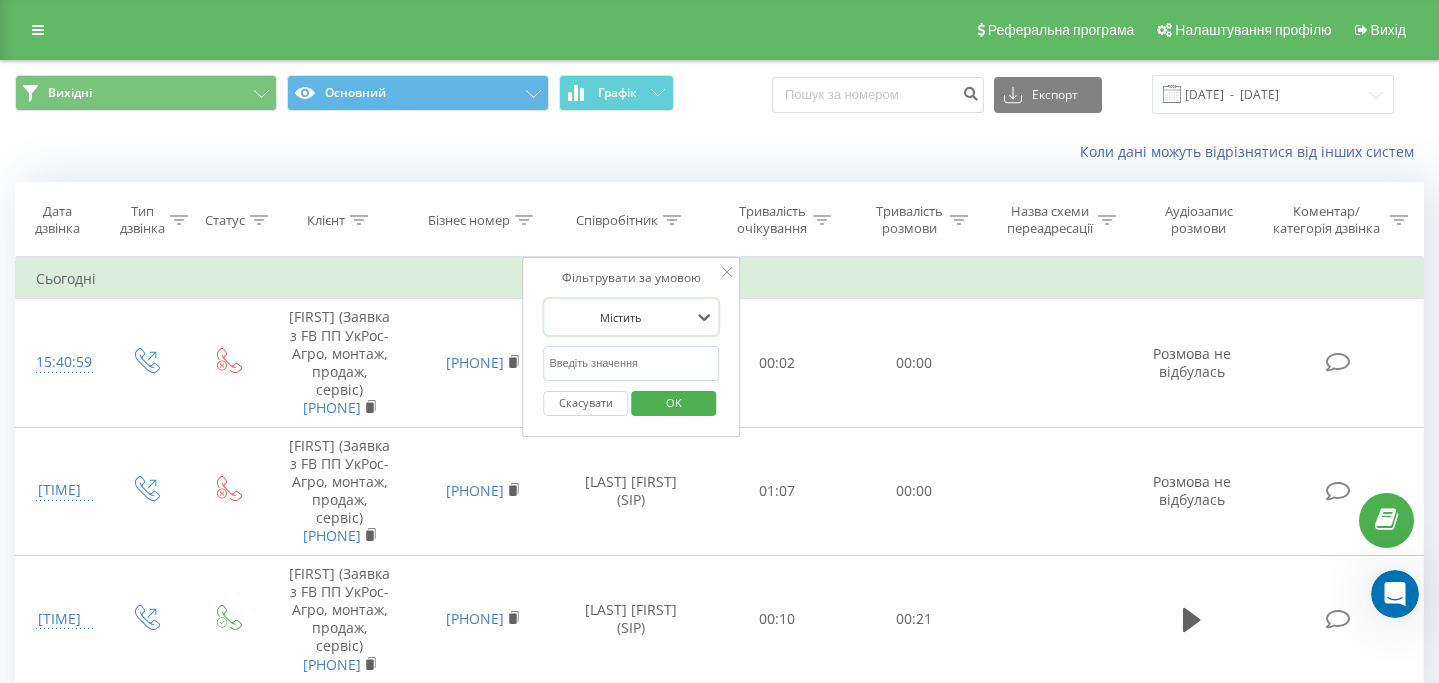 click at bounding box center [632, 363] 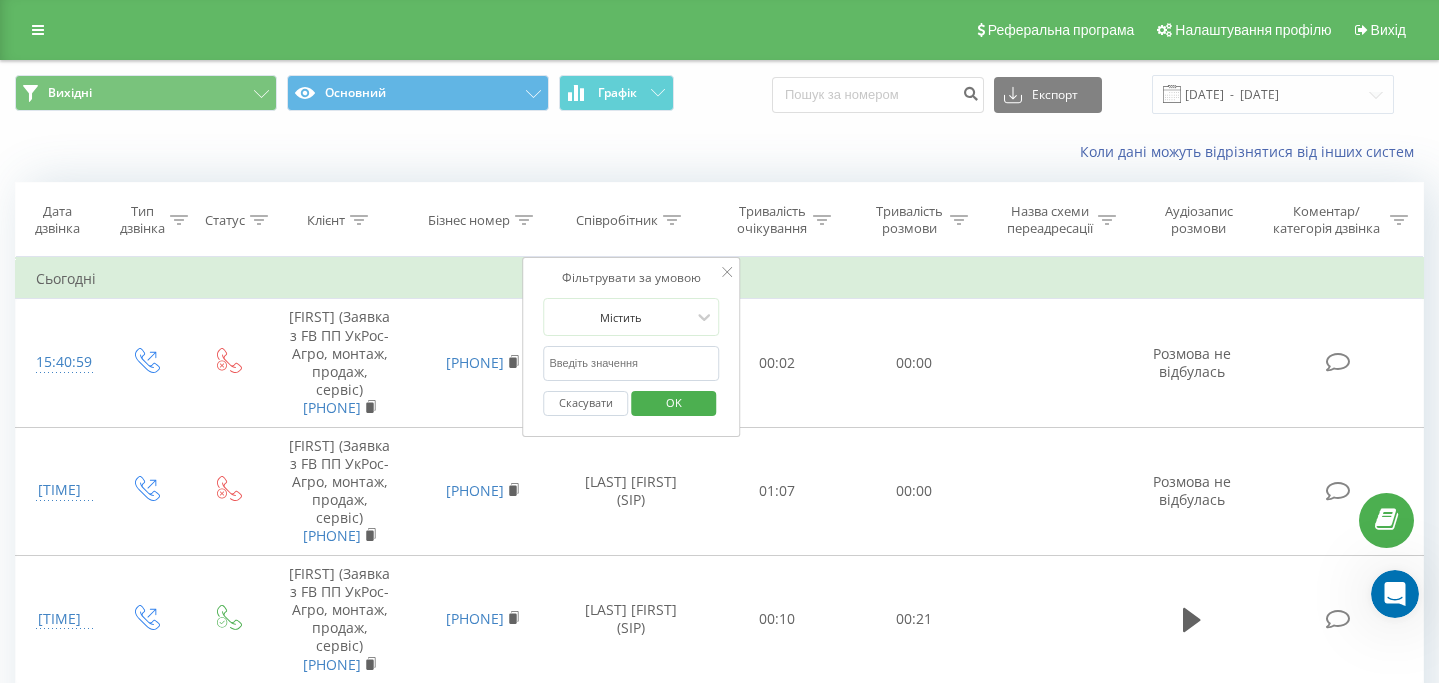 type on "S" 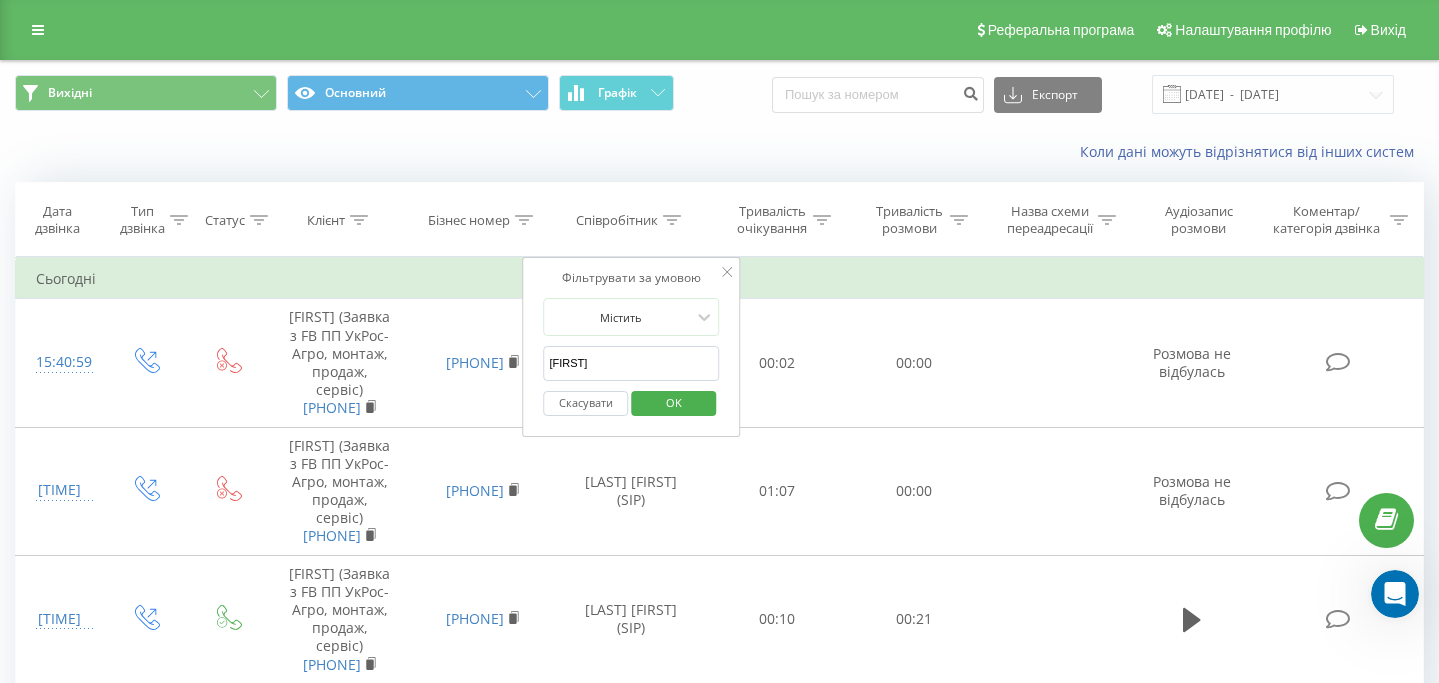 type on "[FIRST]" 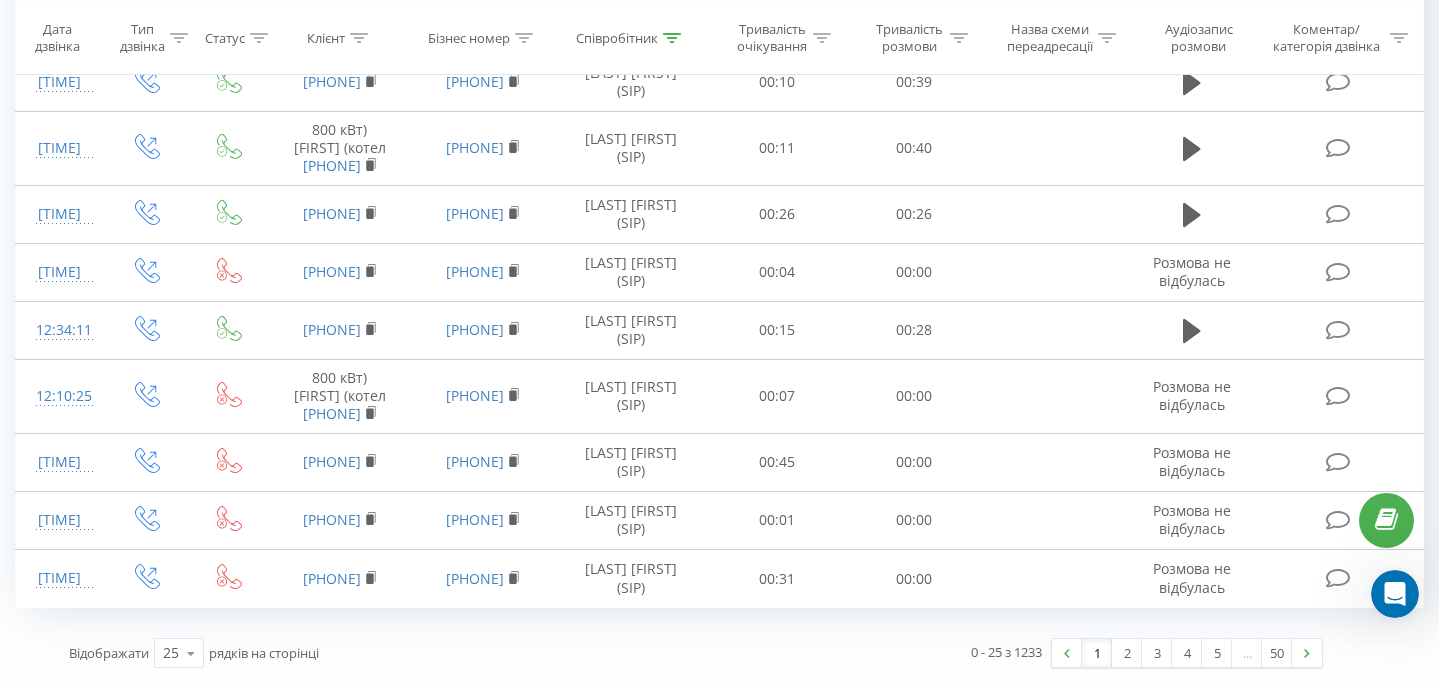 scroll, scrollTop: 1247, scrollLeft: 0, axis: vertical 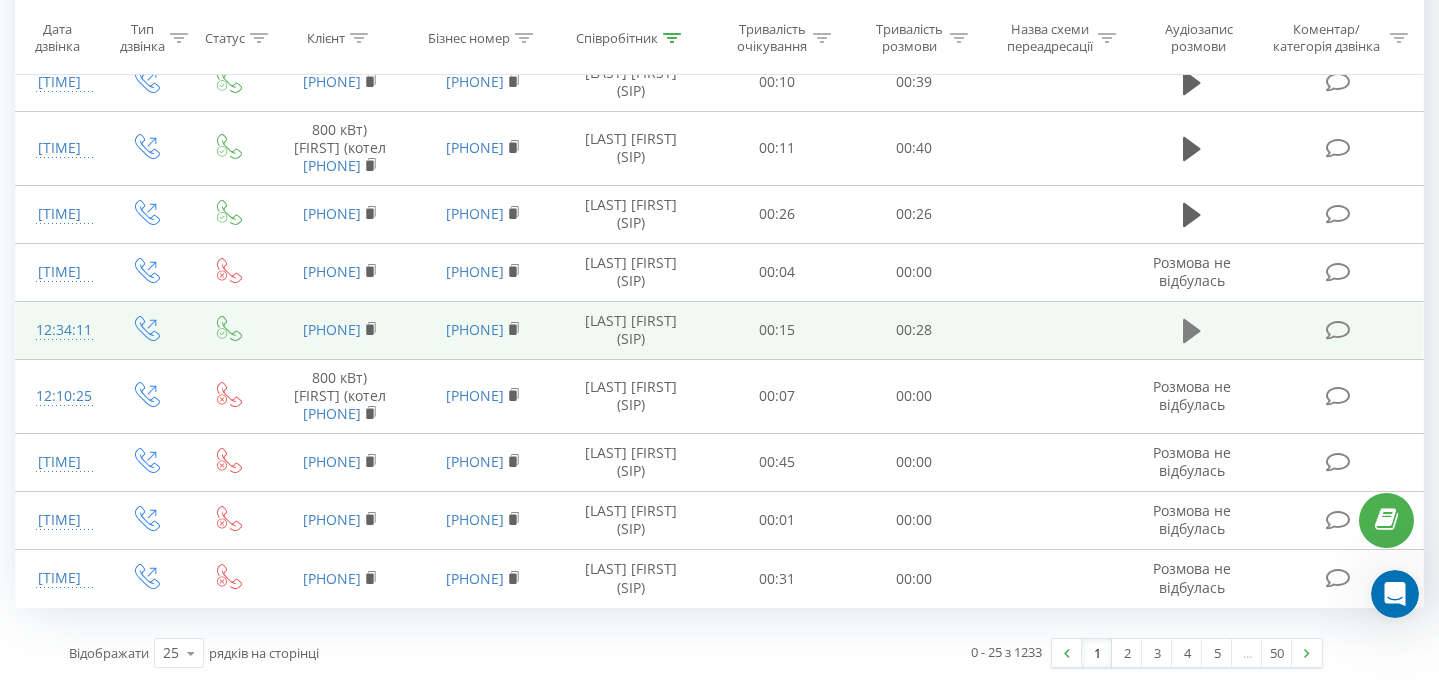 click 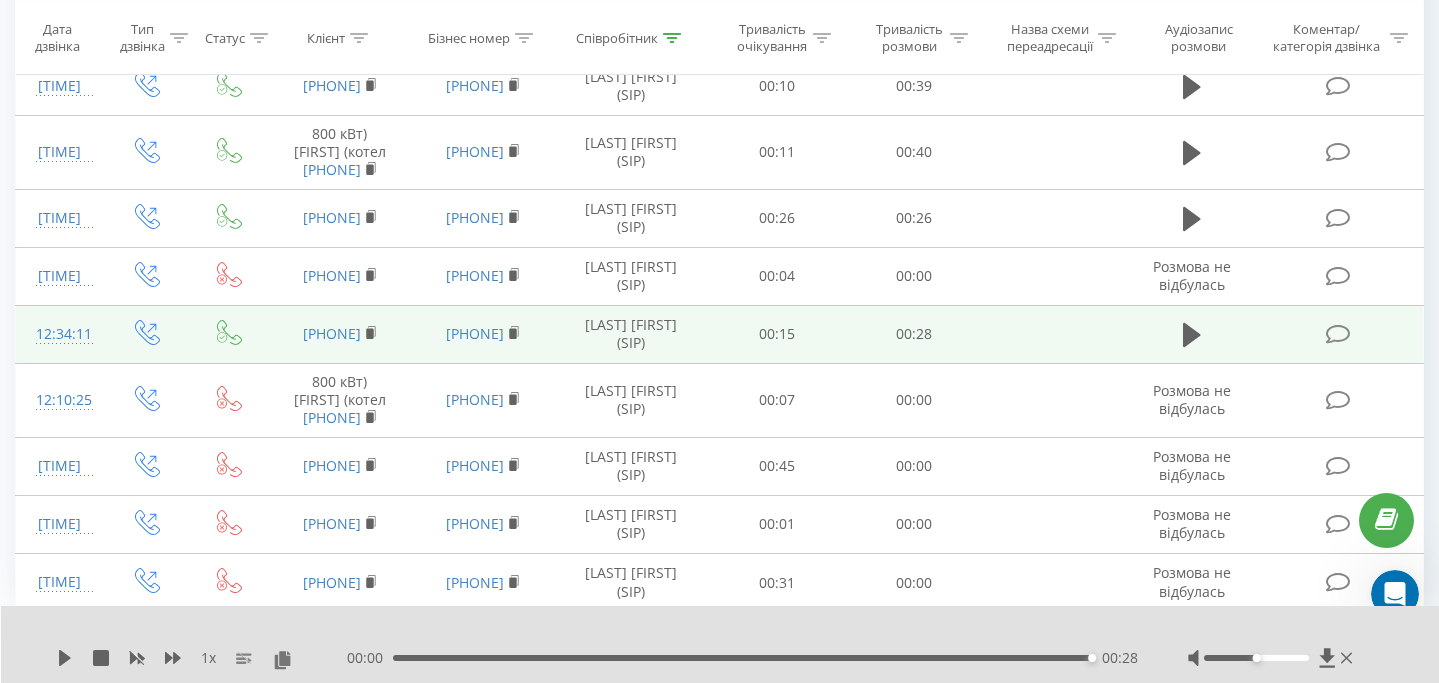 scroll, scrollTop: 1146, scrollLeft: 0, axis: vertical 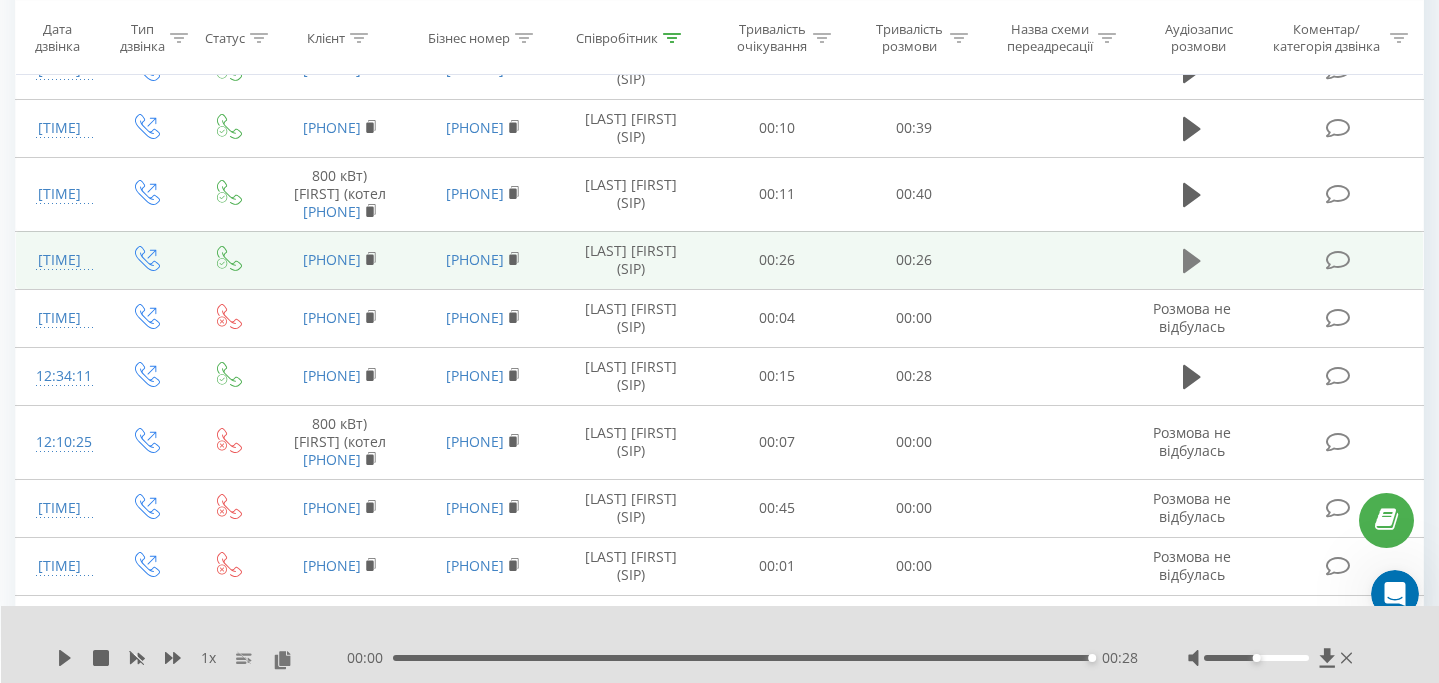 click at bounding box center [1192, 261] 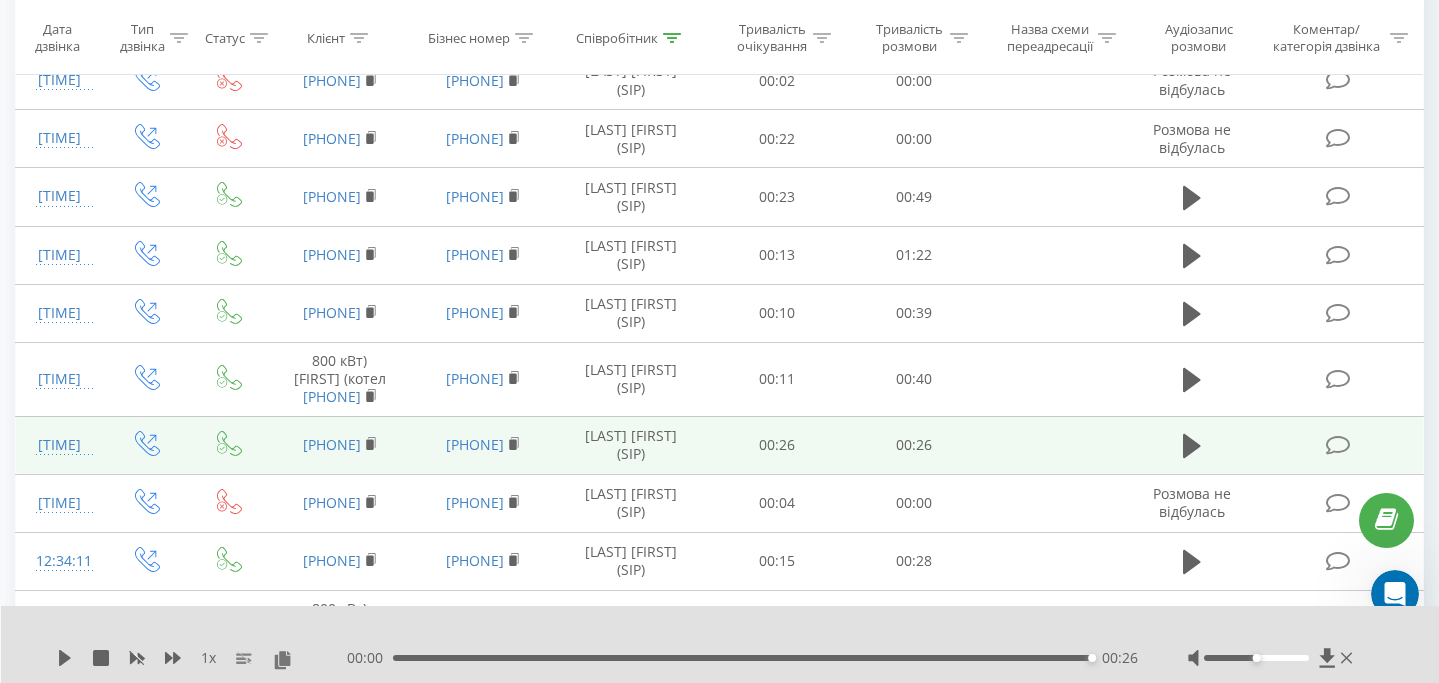 scroll, scrollTop: 948, scrollLeft: 0, axis: vertical 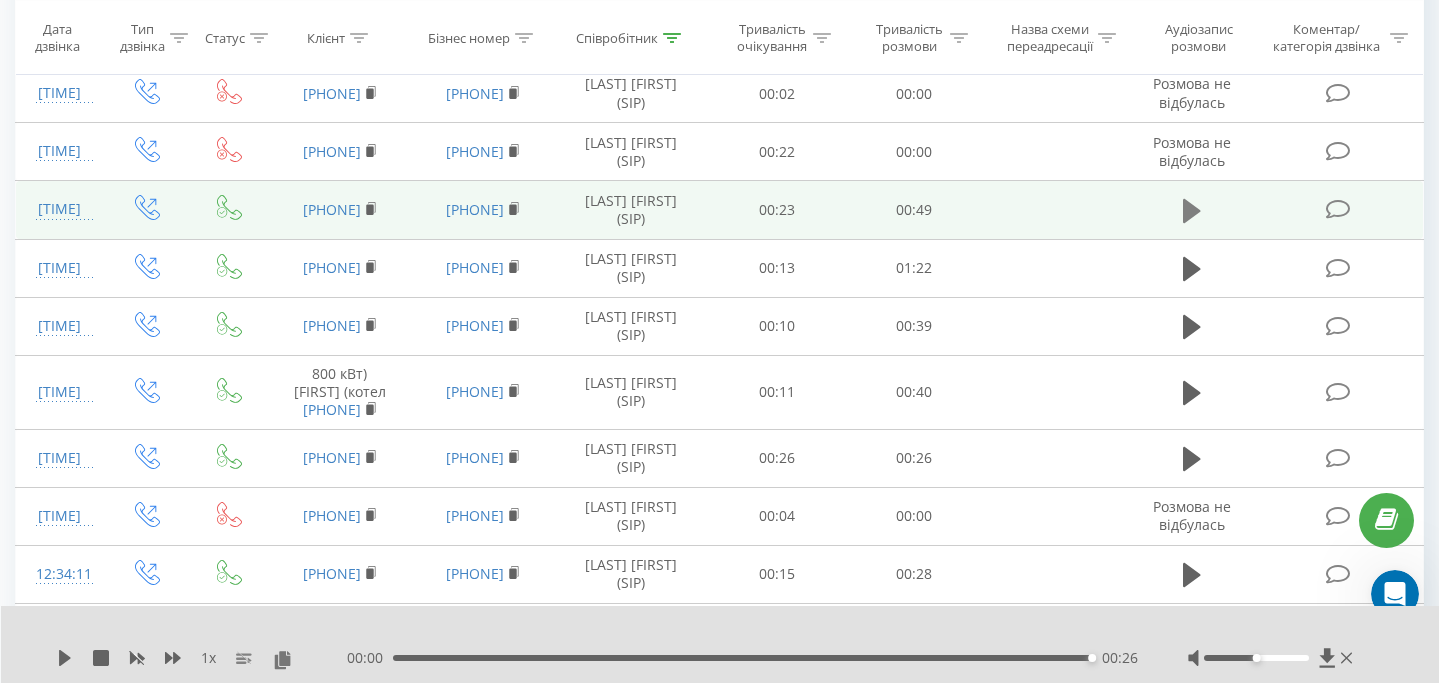 click at bounding box center [1192, 211] 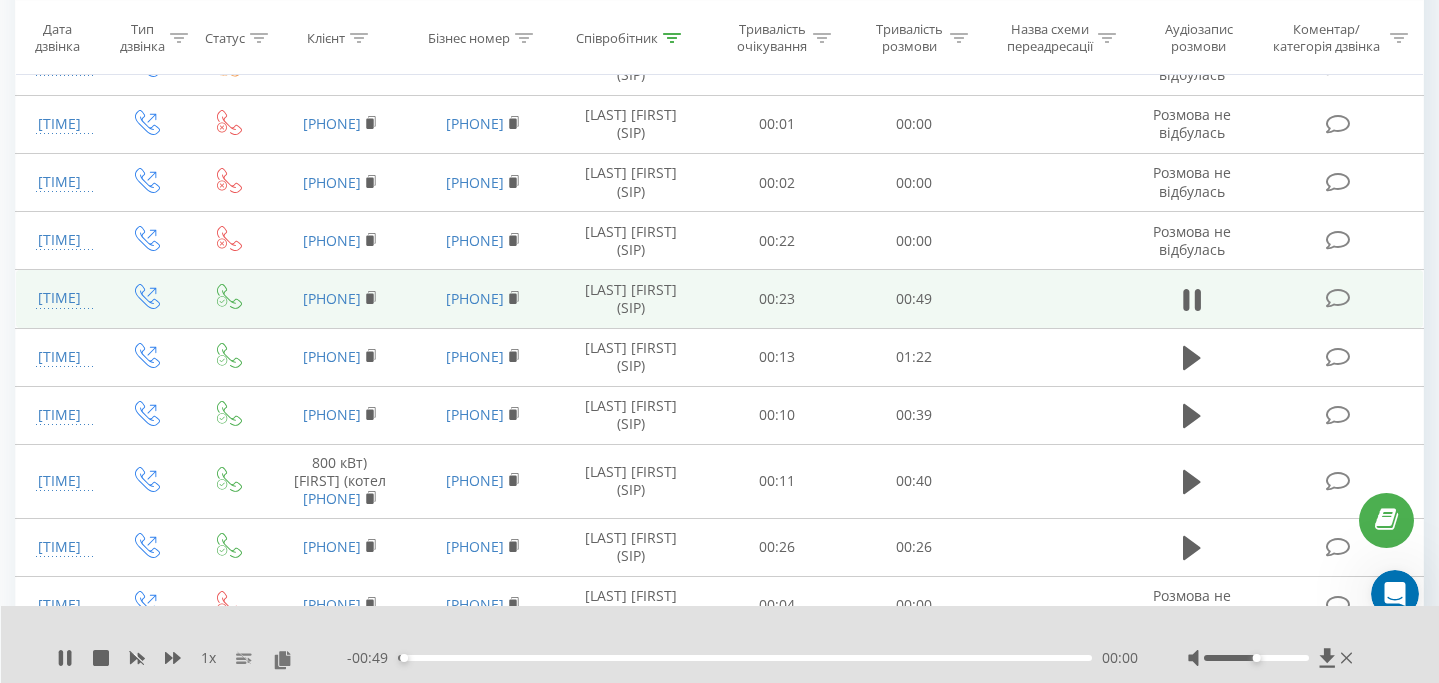 scroll, scrollTop: 855, scrollLeft: 0, axis: vertical 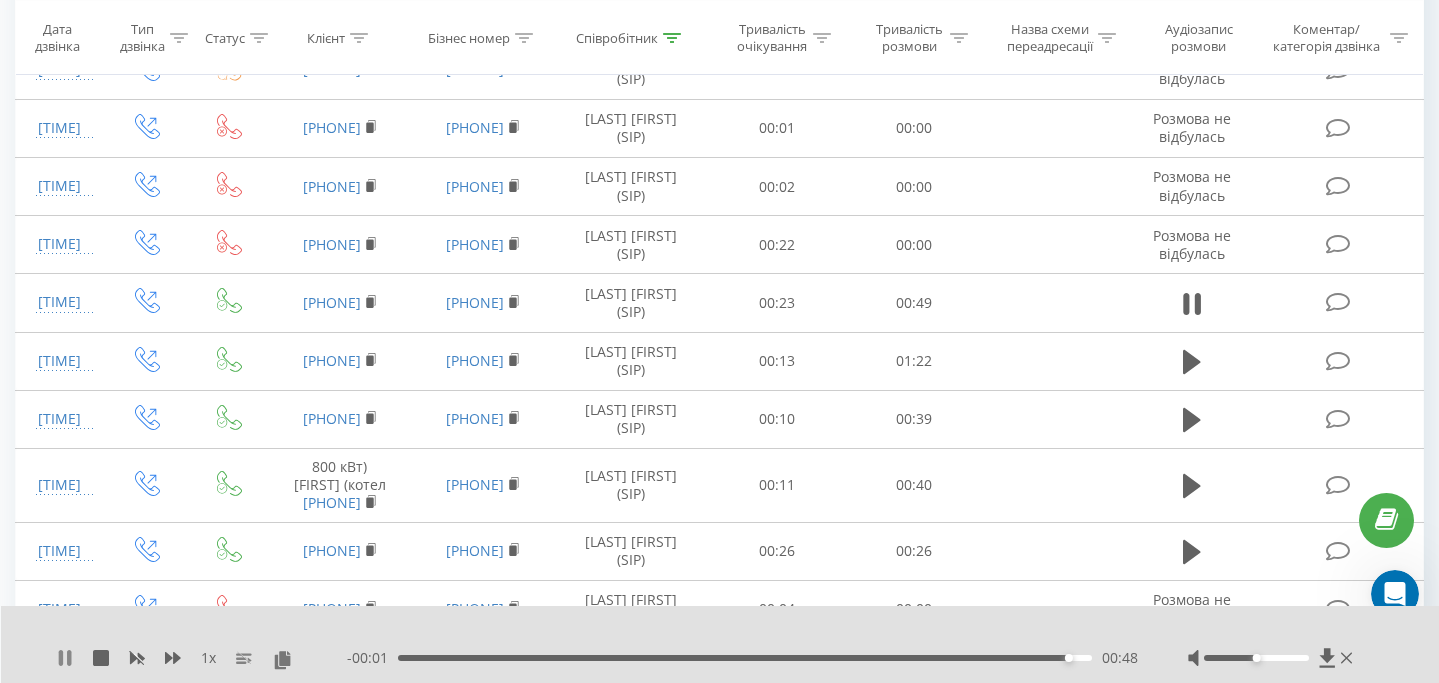 click 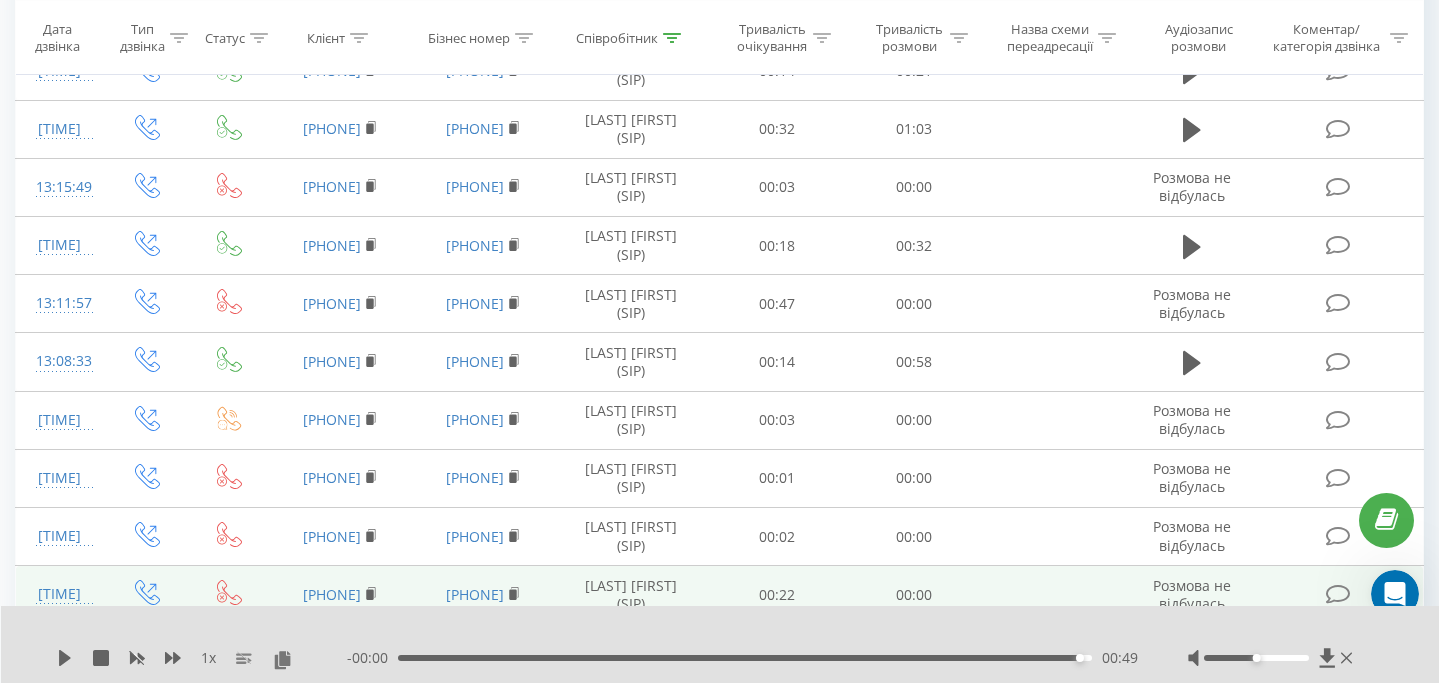 scroll, scrollTop: 502, scrollLeft: 0, axis: vertical 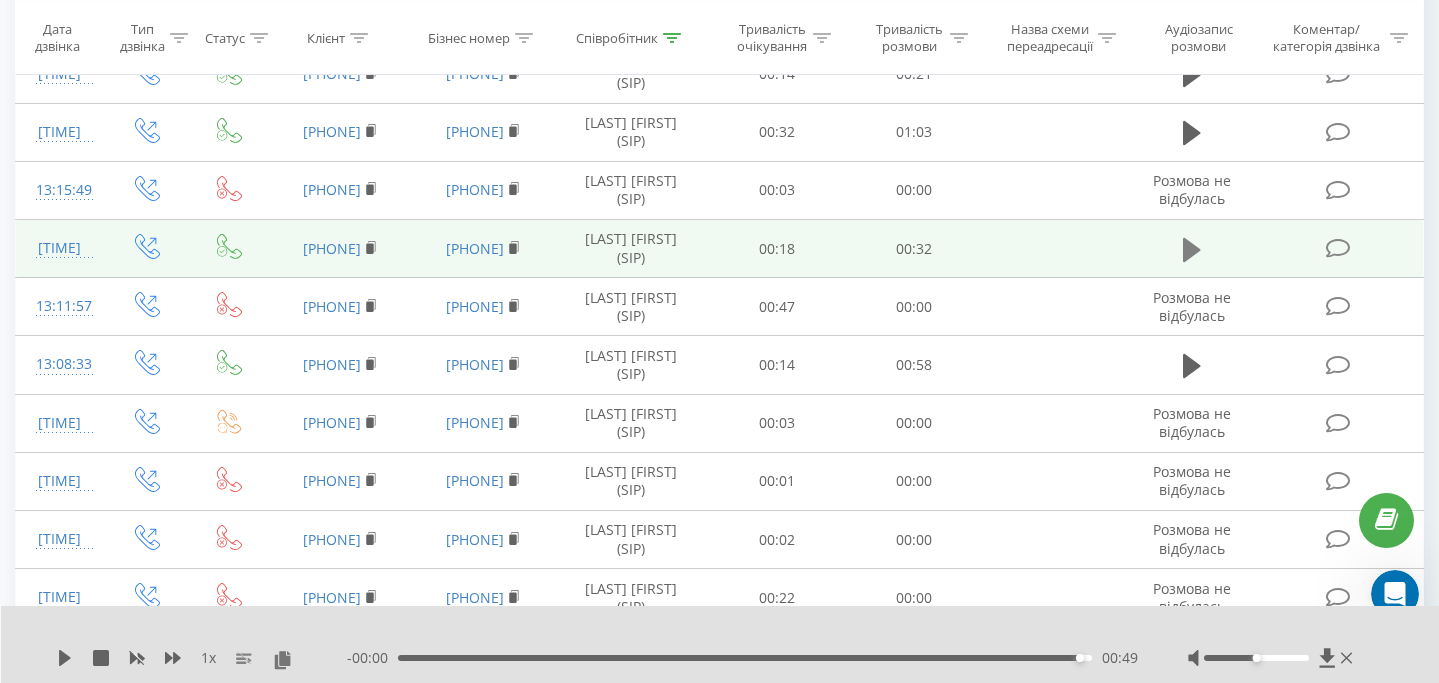 click 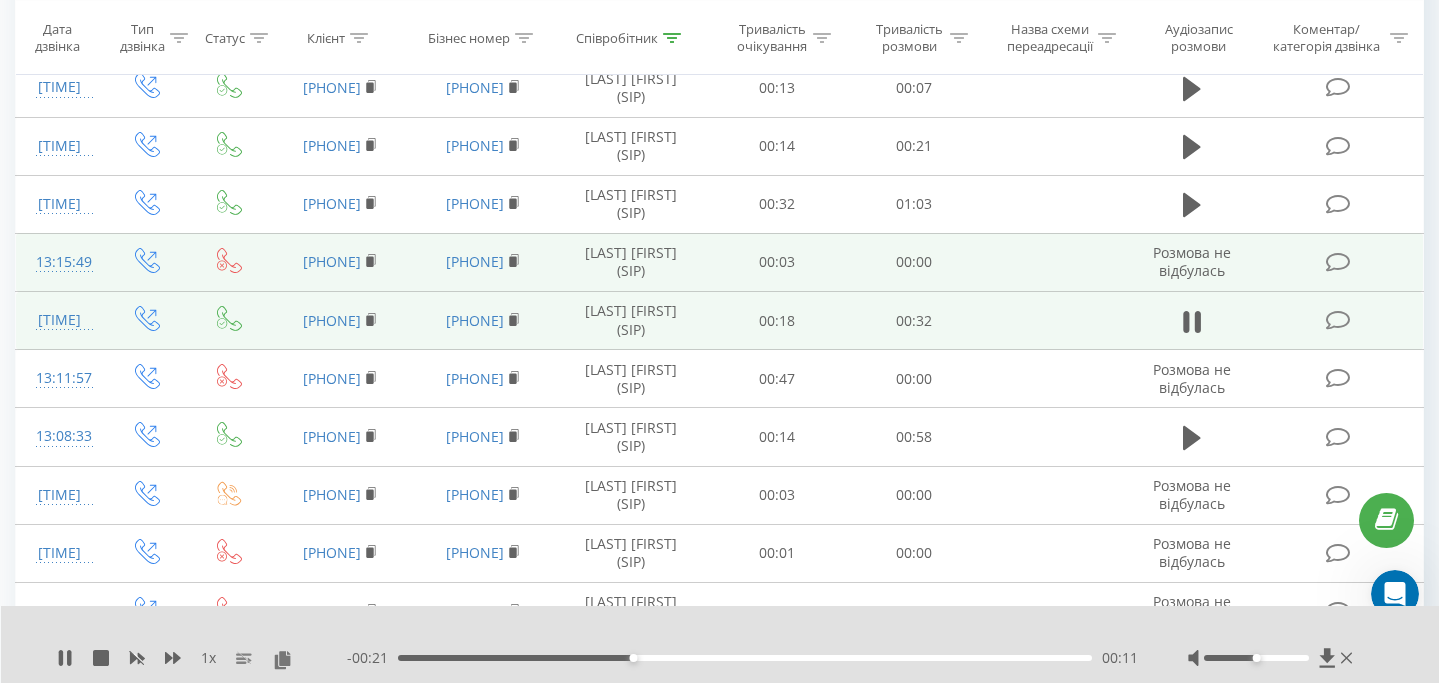 scroll, scrollTop: 417, scrollLeft: 0, axis: vertical 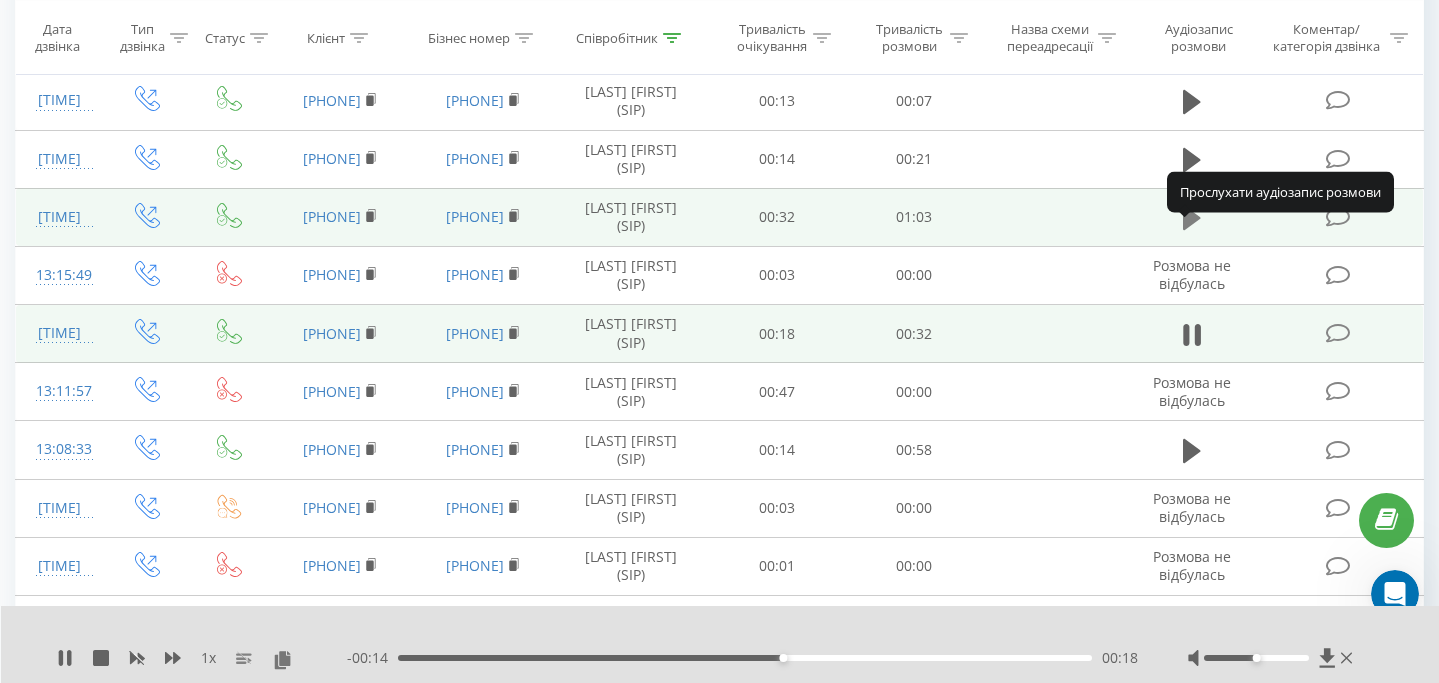 click 